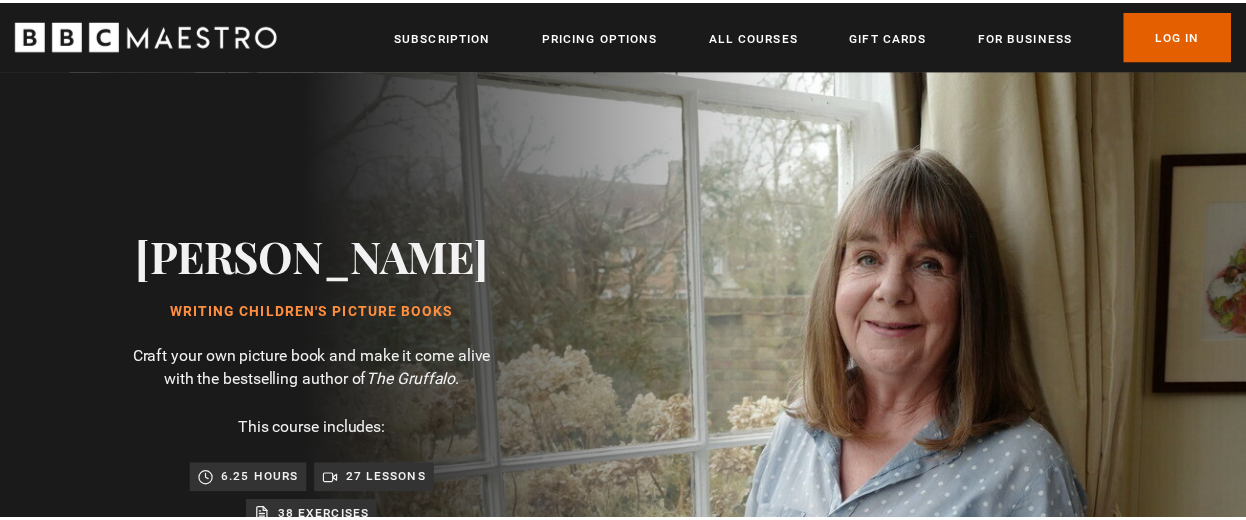 scroll, scrollTop: 0, scrollLeft: 0, axis: both 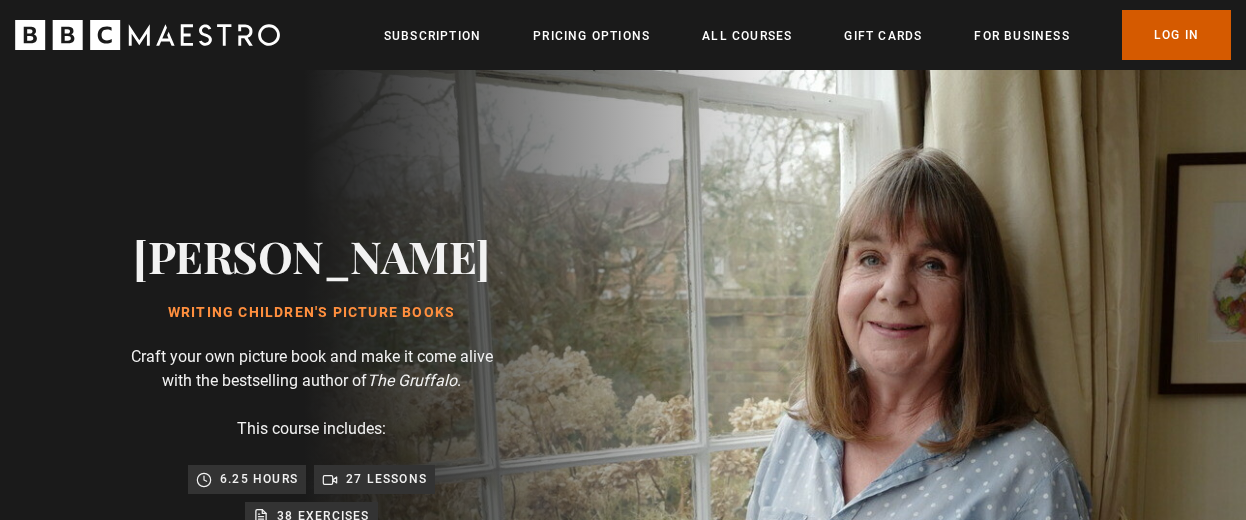 click on "Log In" at bounding box center (1176, 35) 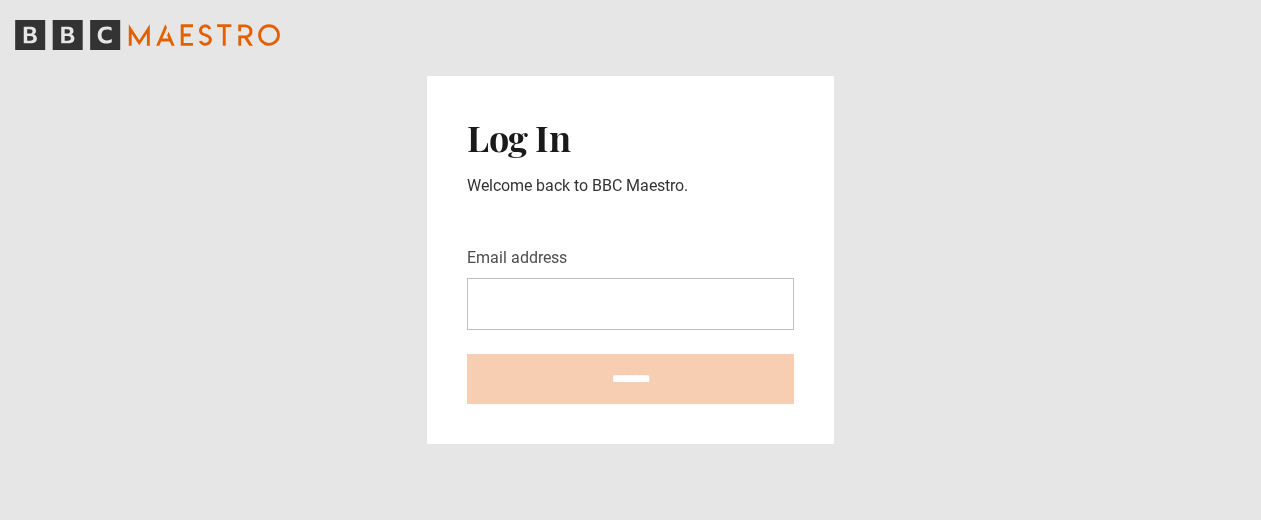 scroll, scrollTop: 0, scrollLeft: 0, axis: both 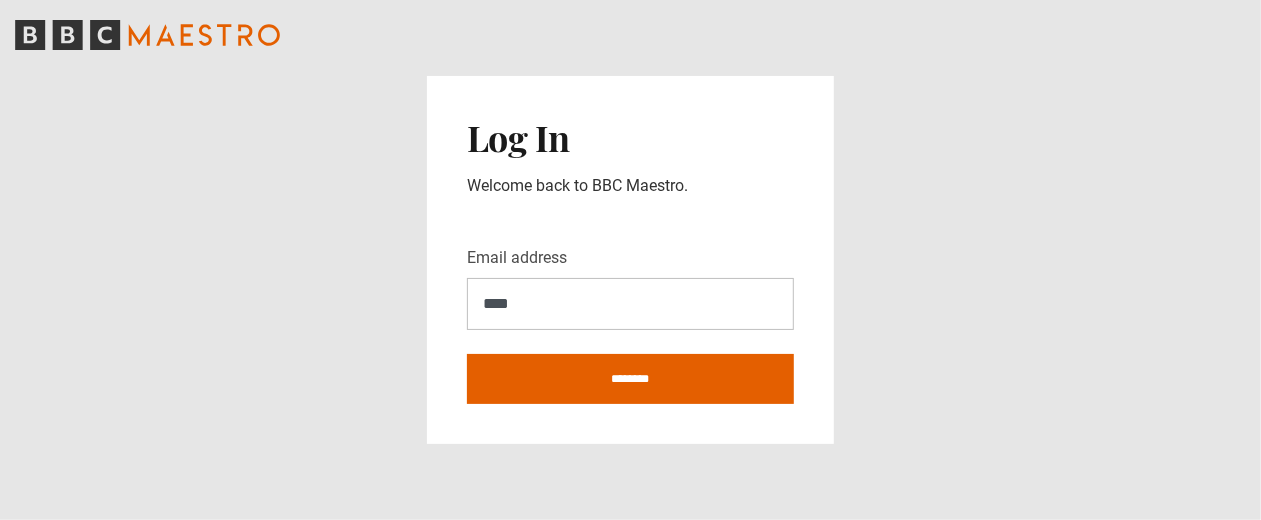 type on "**********" 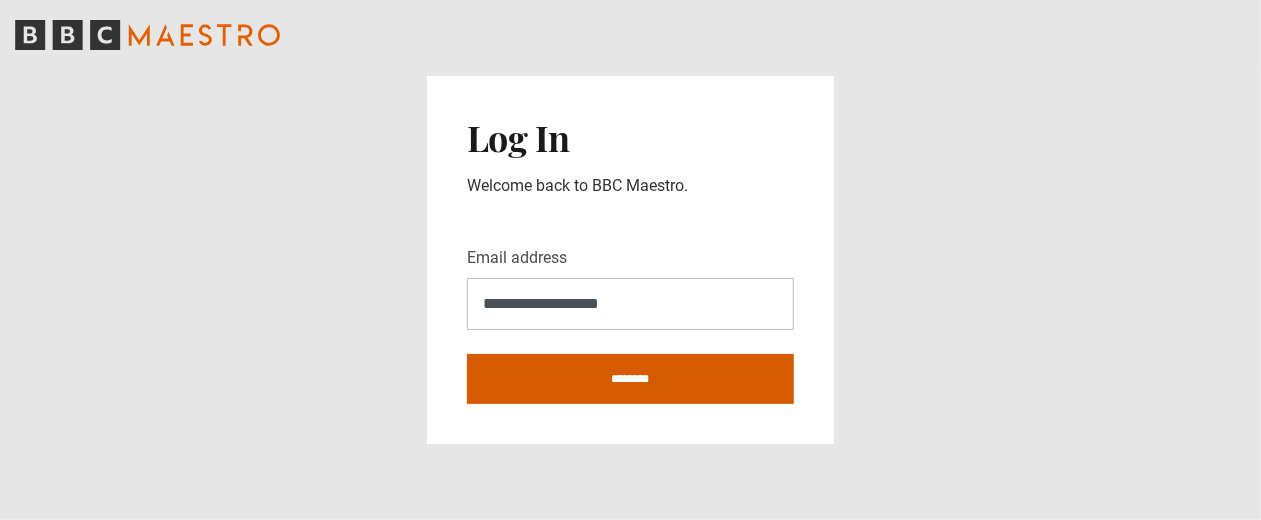 click on "********" at bounding box center (630, 379) 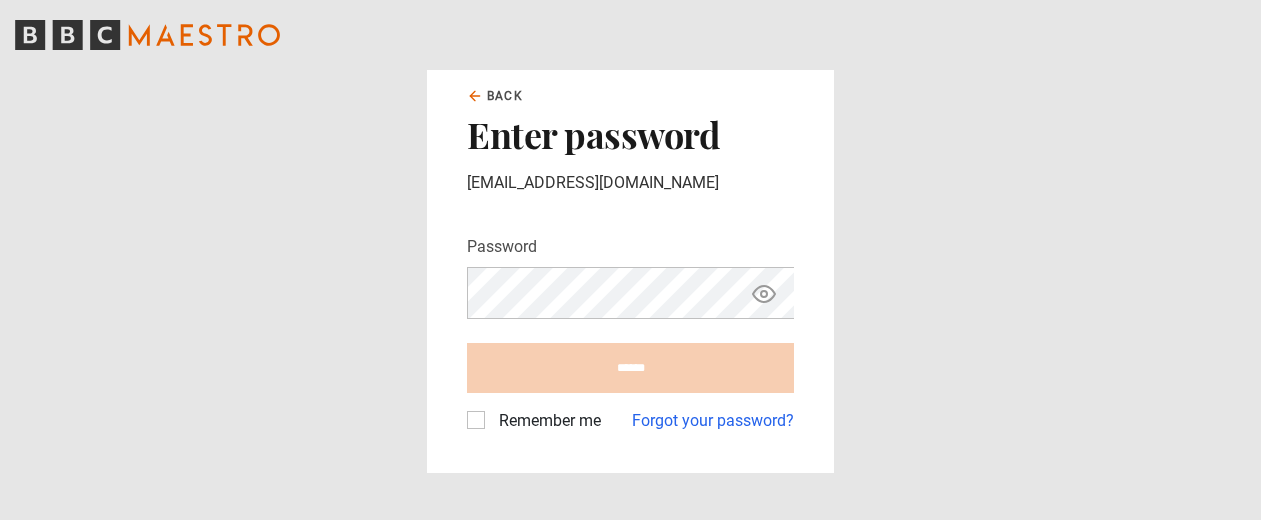 scroll, scrollTop: 0, scrollLeft: 0, axis: both 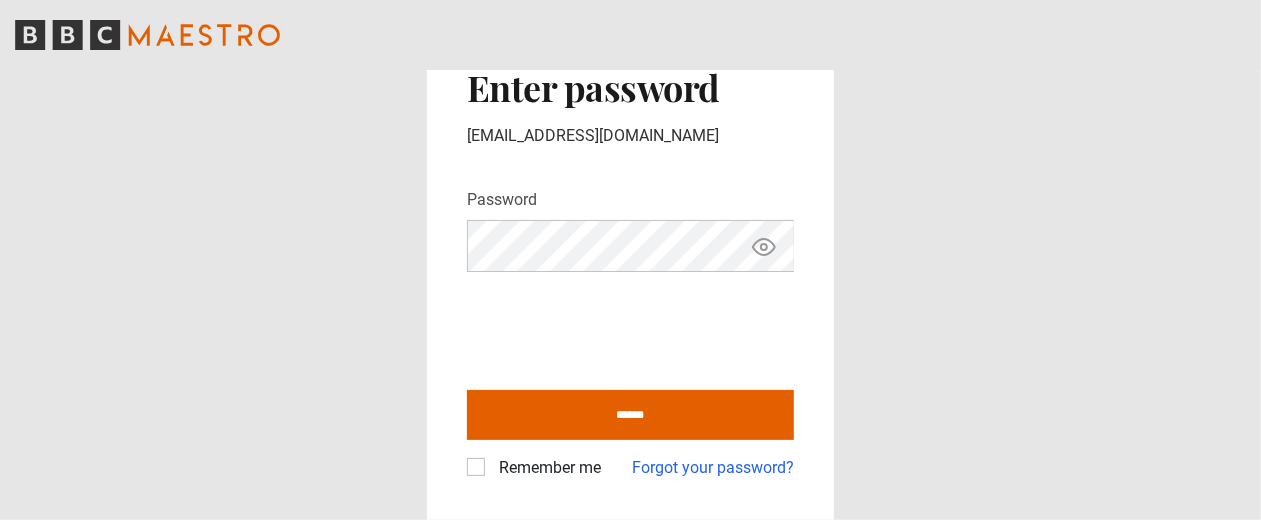 click on "******" at bounding box center (630, 415) 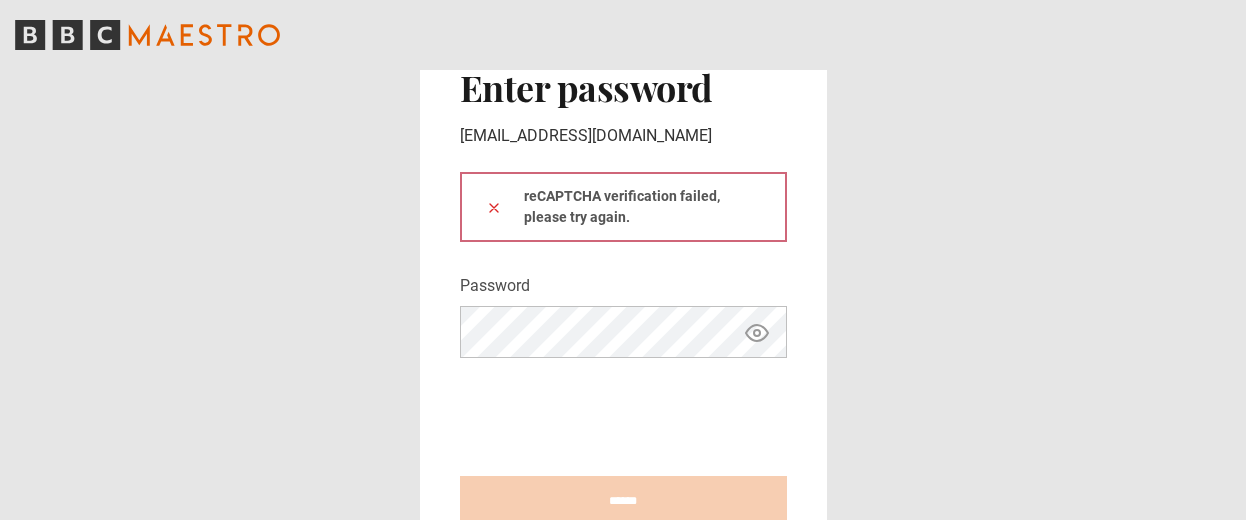 scroll, scrollTop: 0, scrollLeft: 0, axis: both 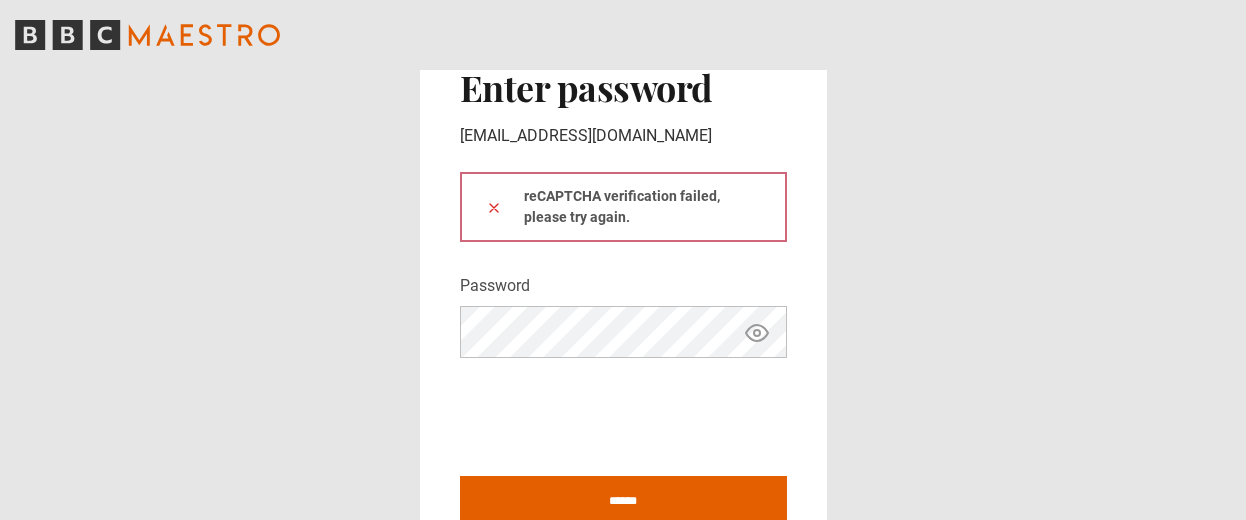 click 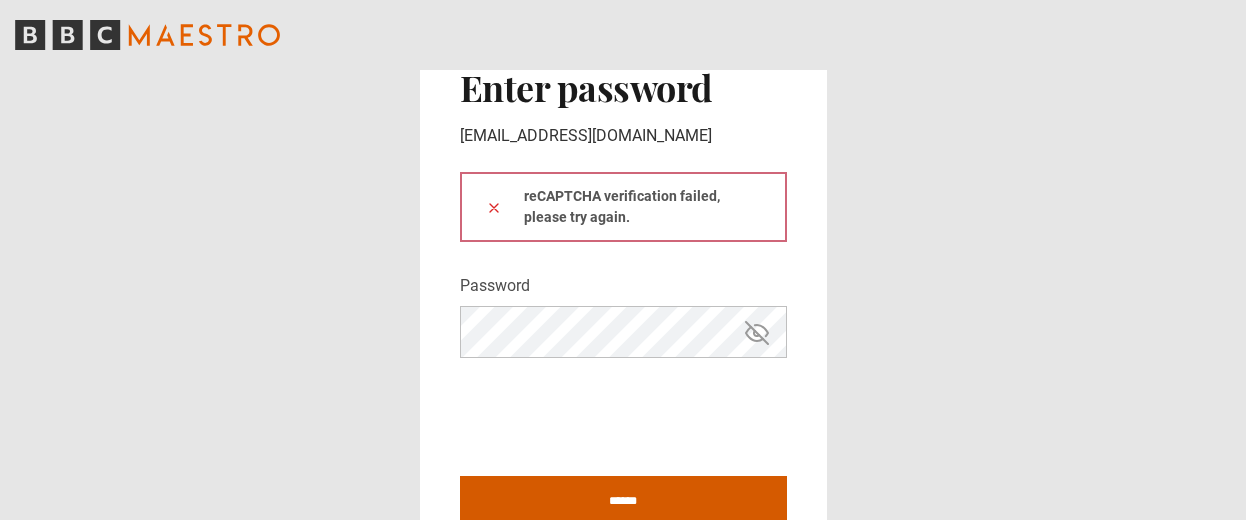 click on "******" at bounding box center [623, 501] 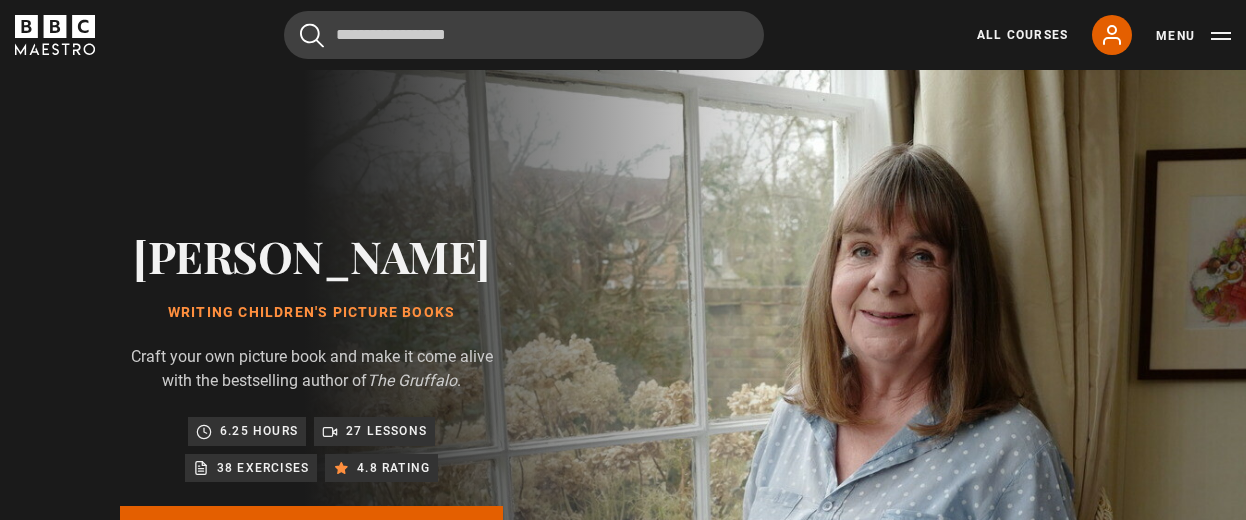 scroll, scrollTop: 803, scrollLeft: 0, axis: vertical 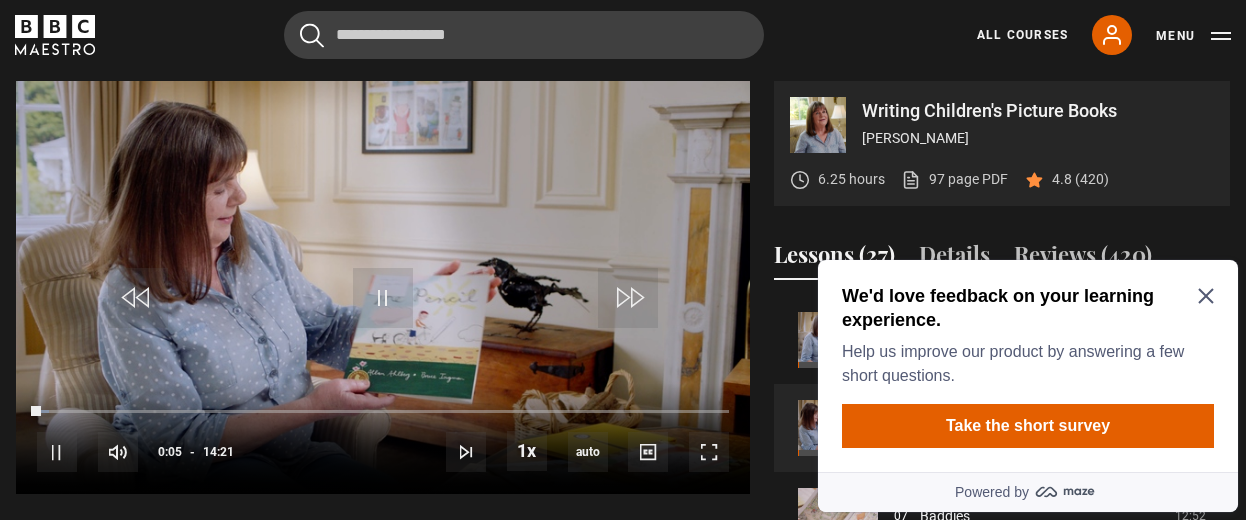 click 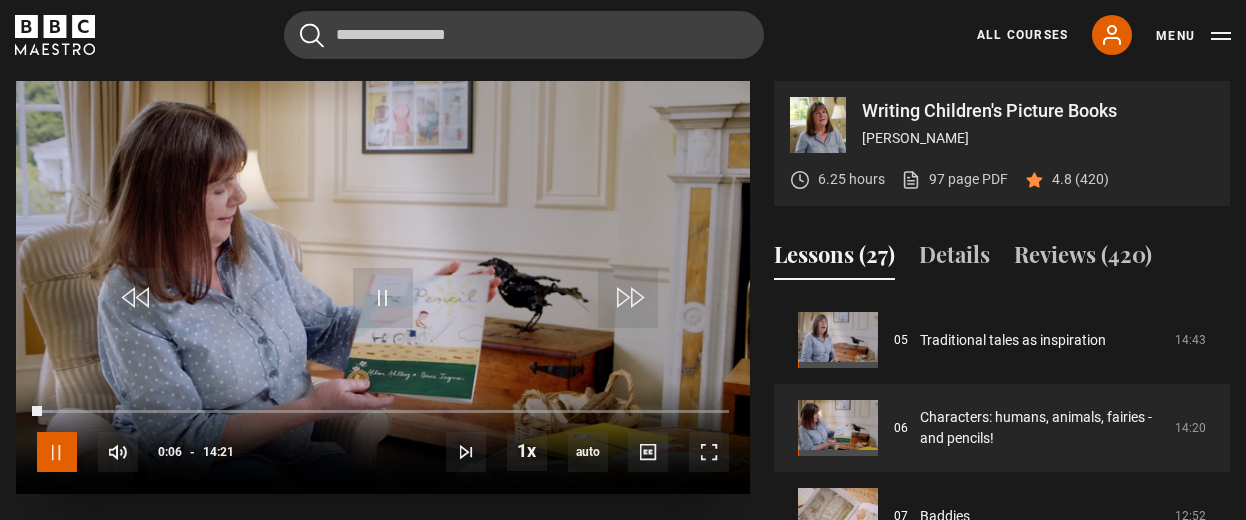 click at bounding box center (57, 452) 